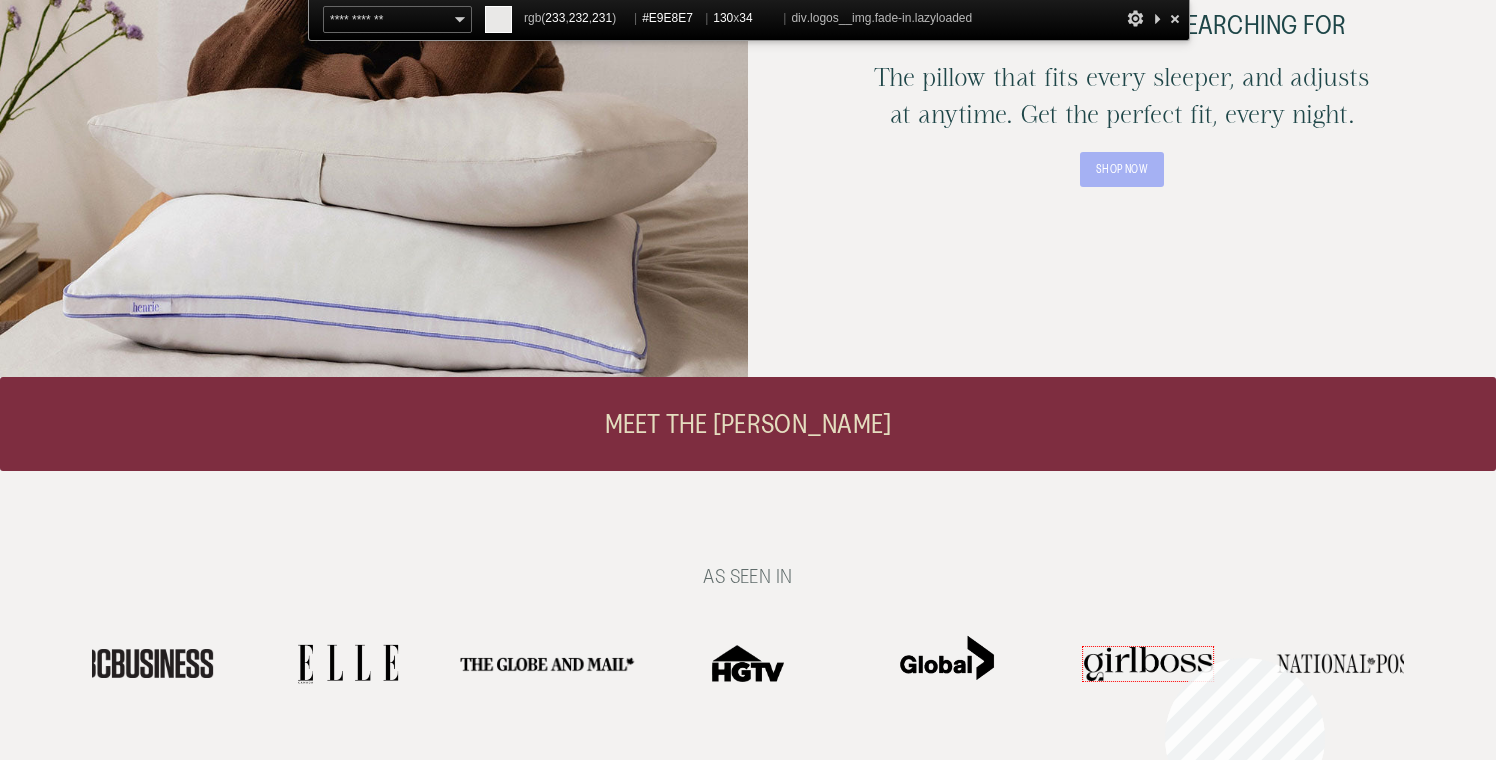 scroll, scrollTop: 0, scrollLeft: 0, axis: both 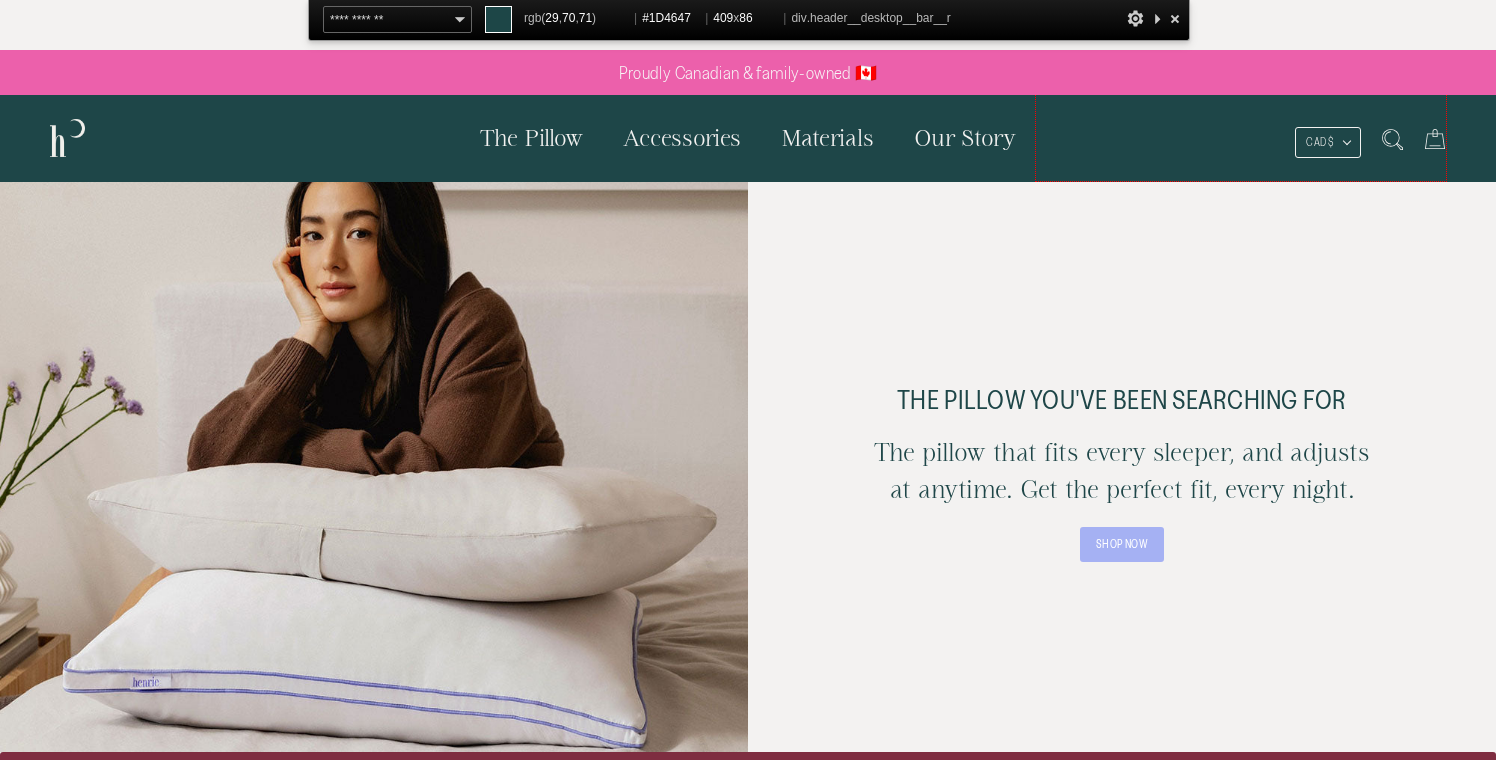 click on "Currency
CAD $
CAD $
USD $
Search
0
Cart" at bounding box center [1241, 138] 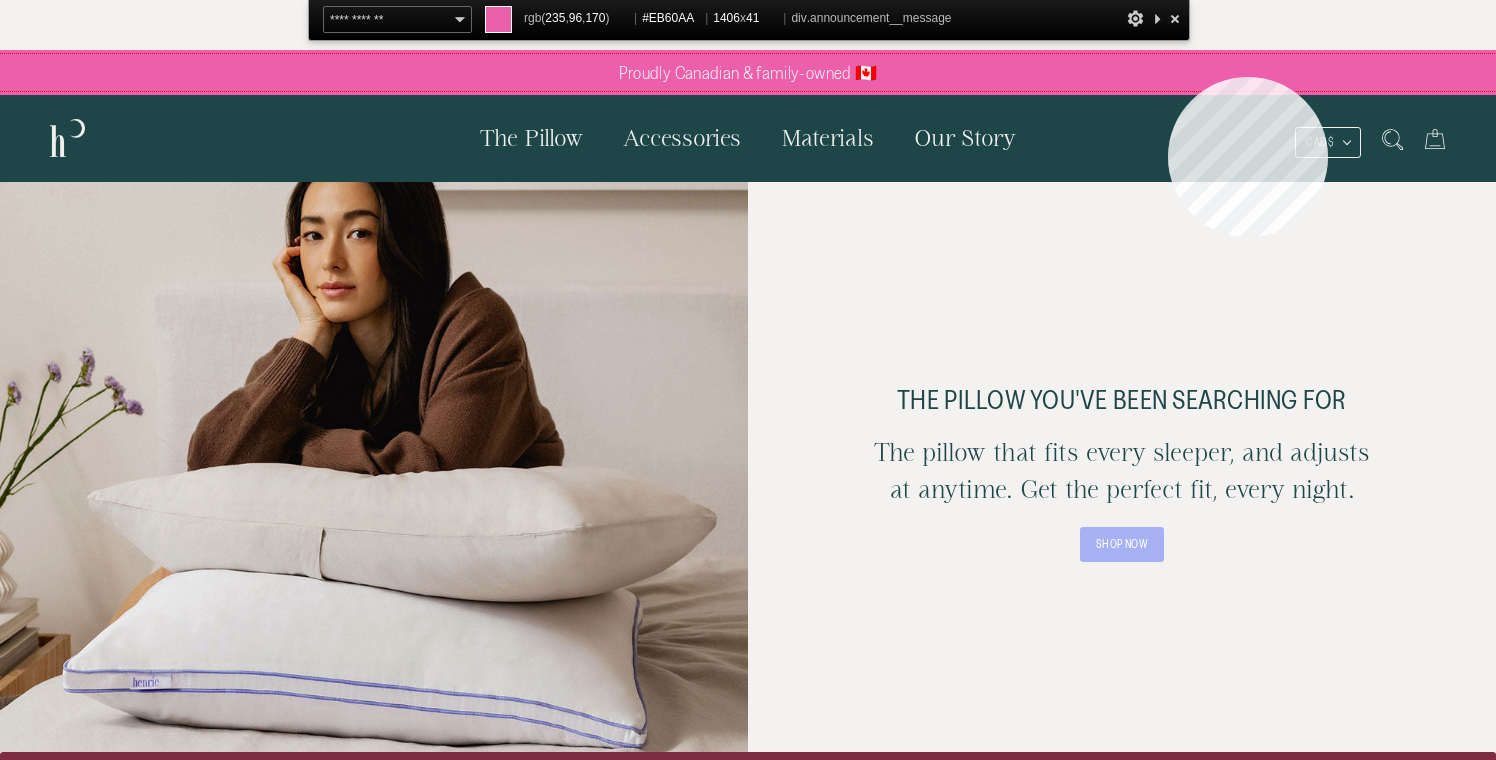 click on "Proudly Canadian & family-owned 🇨🇦
Proudly Canadian & family-owned 🇨🇦" at bounding box center [748, 73] 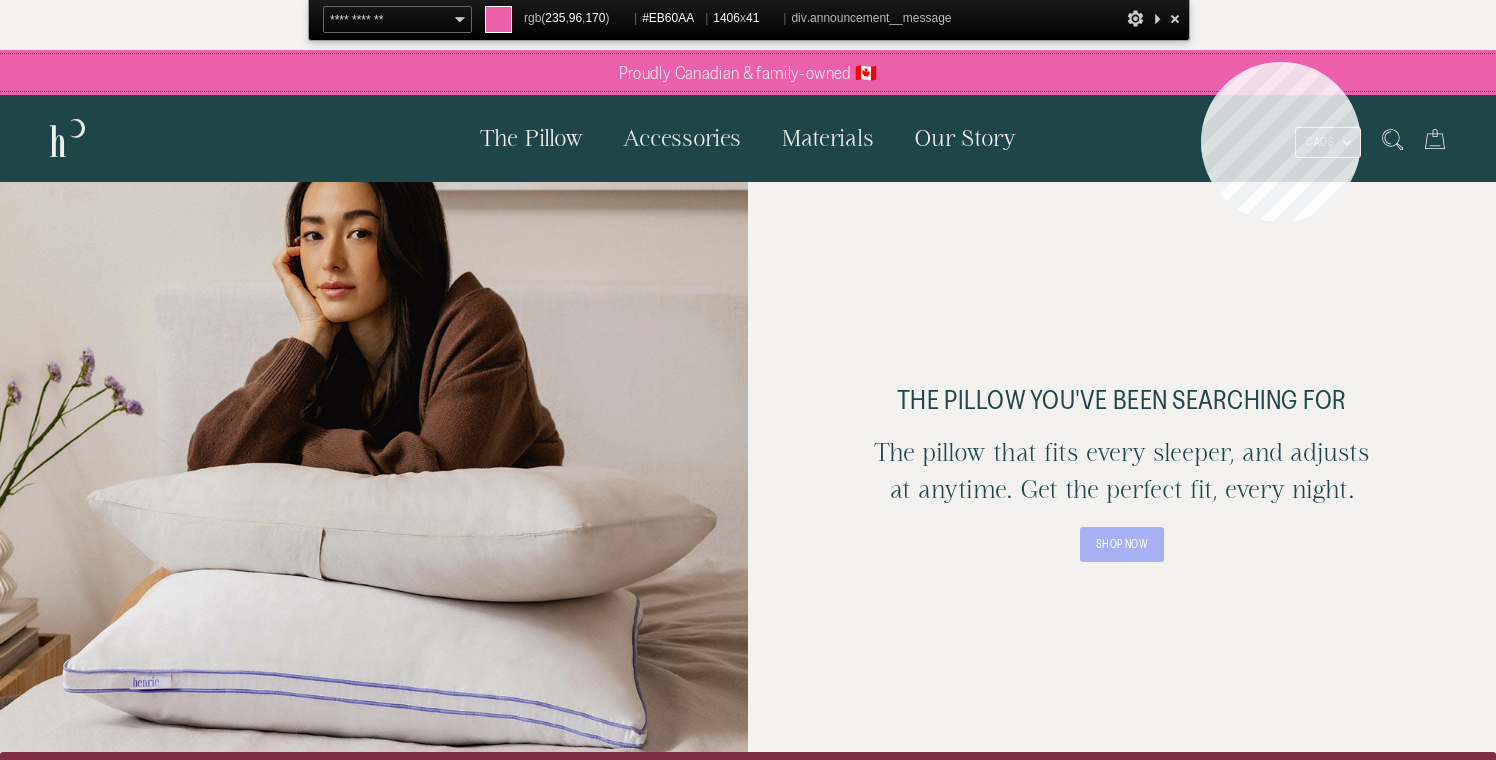 click on "Proudly Canadian & family-owned 🇨🇦
Proudly Canadian & family-owned 🇨🇦" at bounding box center [748, 73] 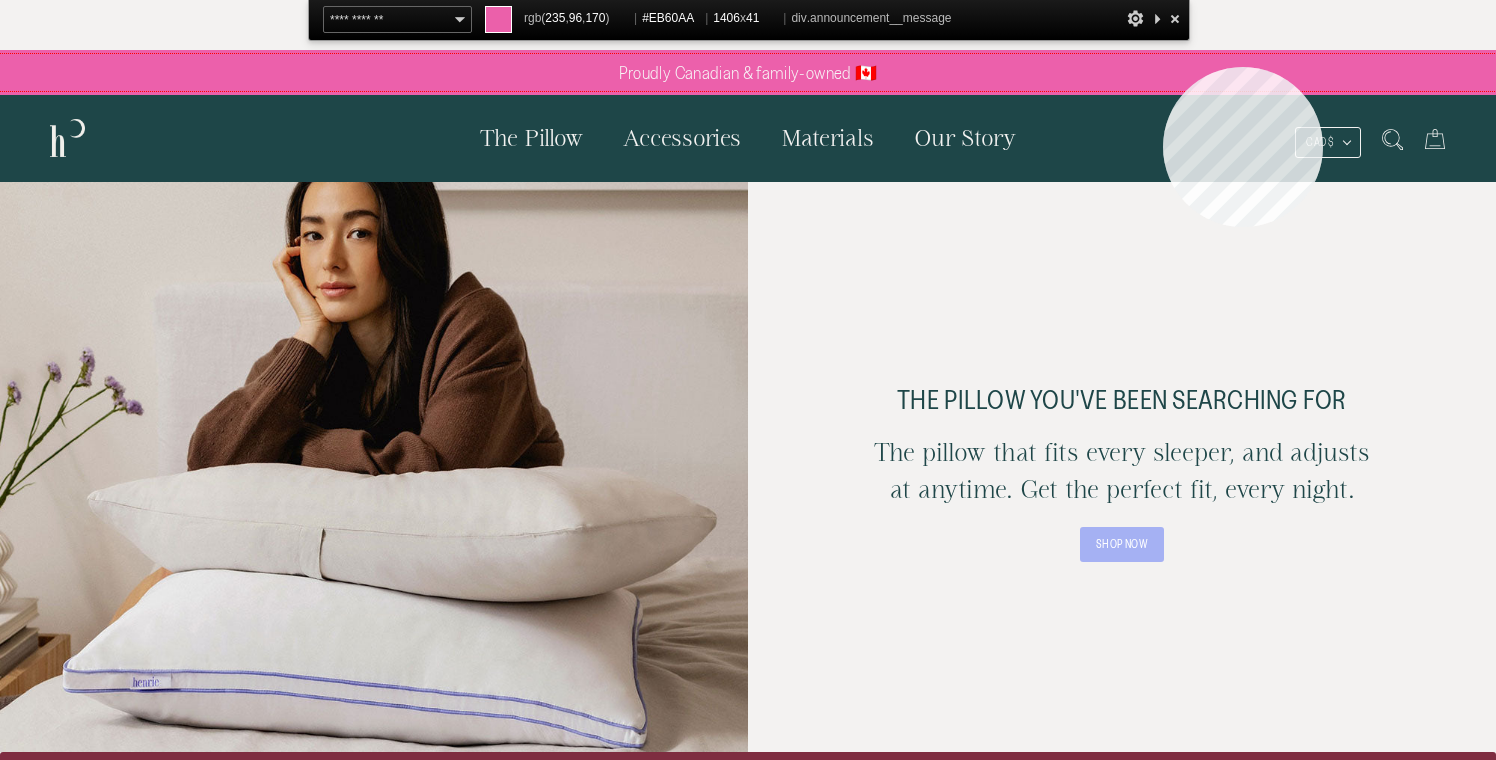 click on "Proudly Canadian & family-owned 🇨🇦
Proudly Canadian & family-owned 🇨🇦" at bounding box center (748, 73) 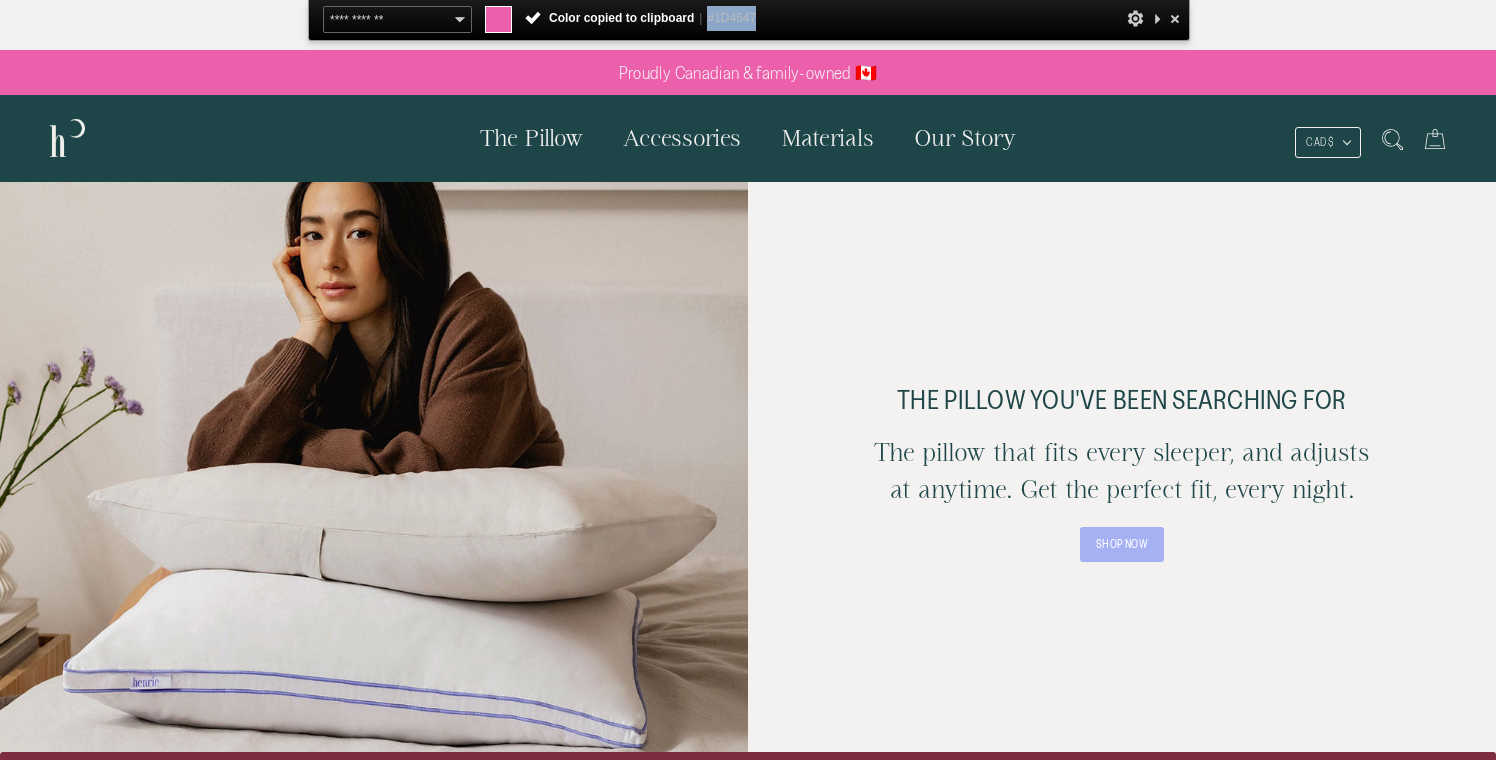 drag, startPoint x: 702, startPoint y: 18, endPoint x: 788, endPoint y: 18, distance: 86 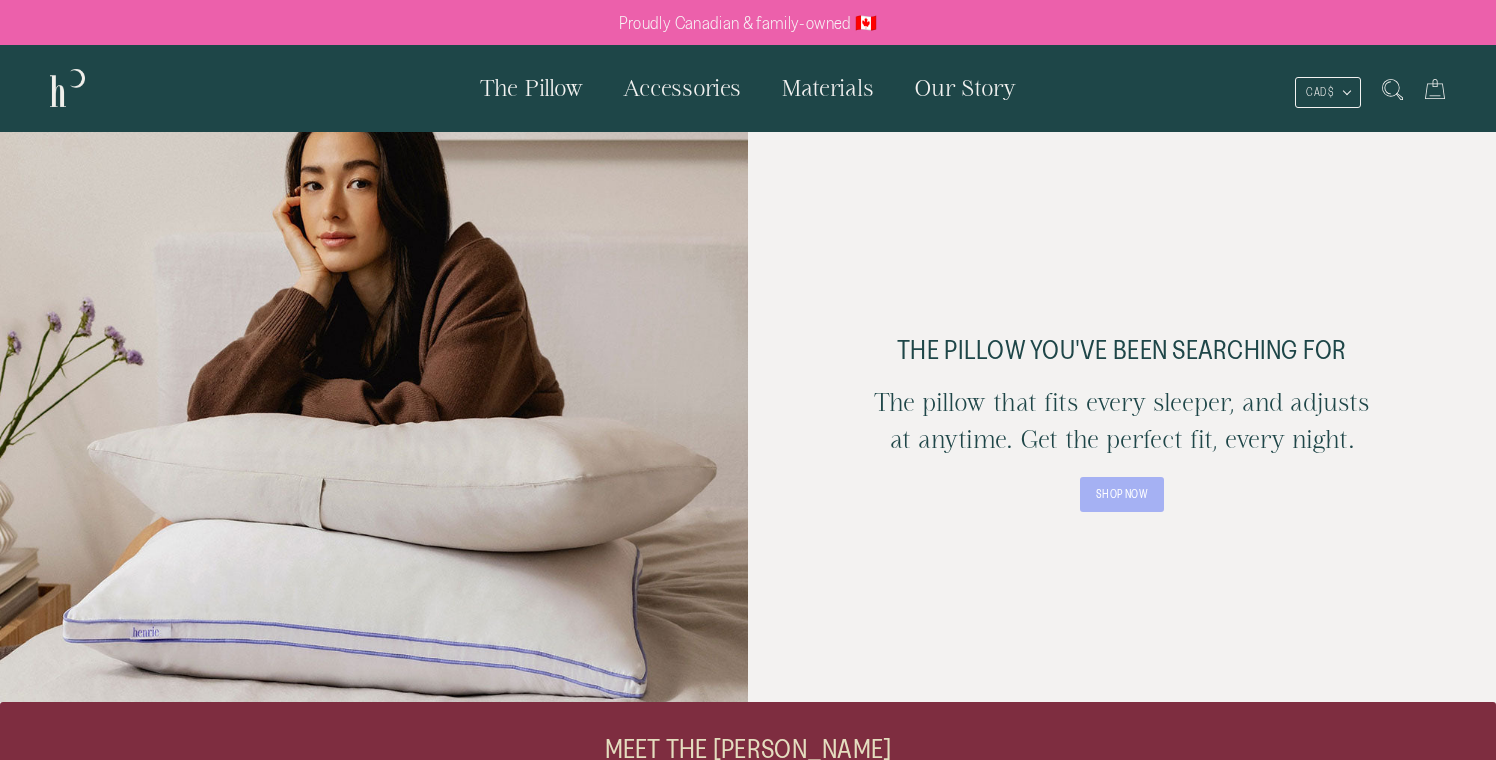 scroll, scrollTop: 0, scrollLeft: 0, axis: both 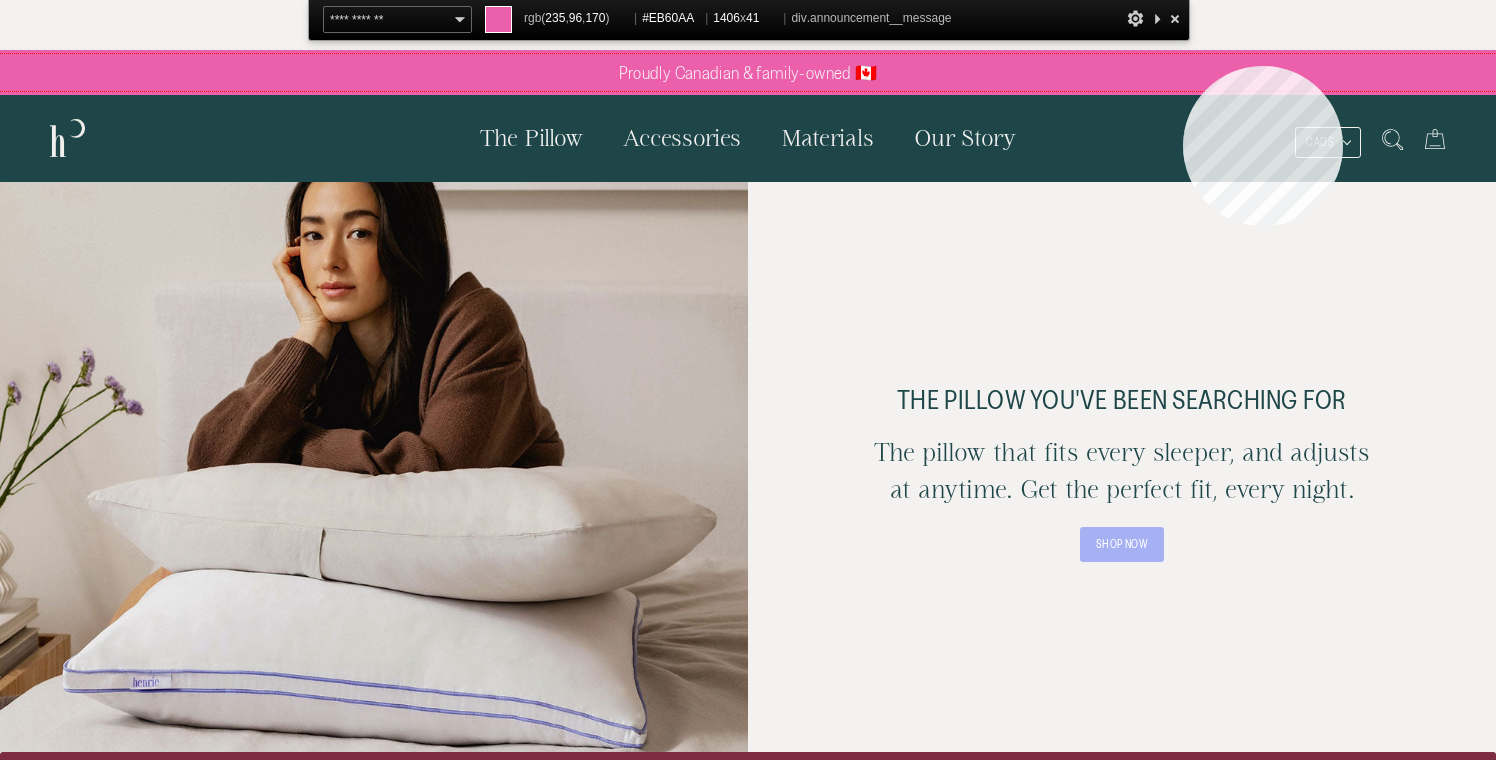 click on "Proudly Canadian & family-owned 🇨🇦
Proudly Canadian & family-owned 🇨🇦" at bounding box center (748, 73) 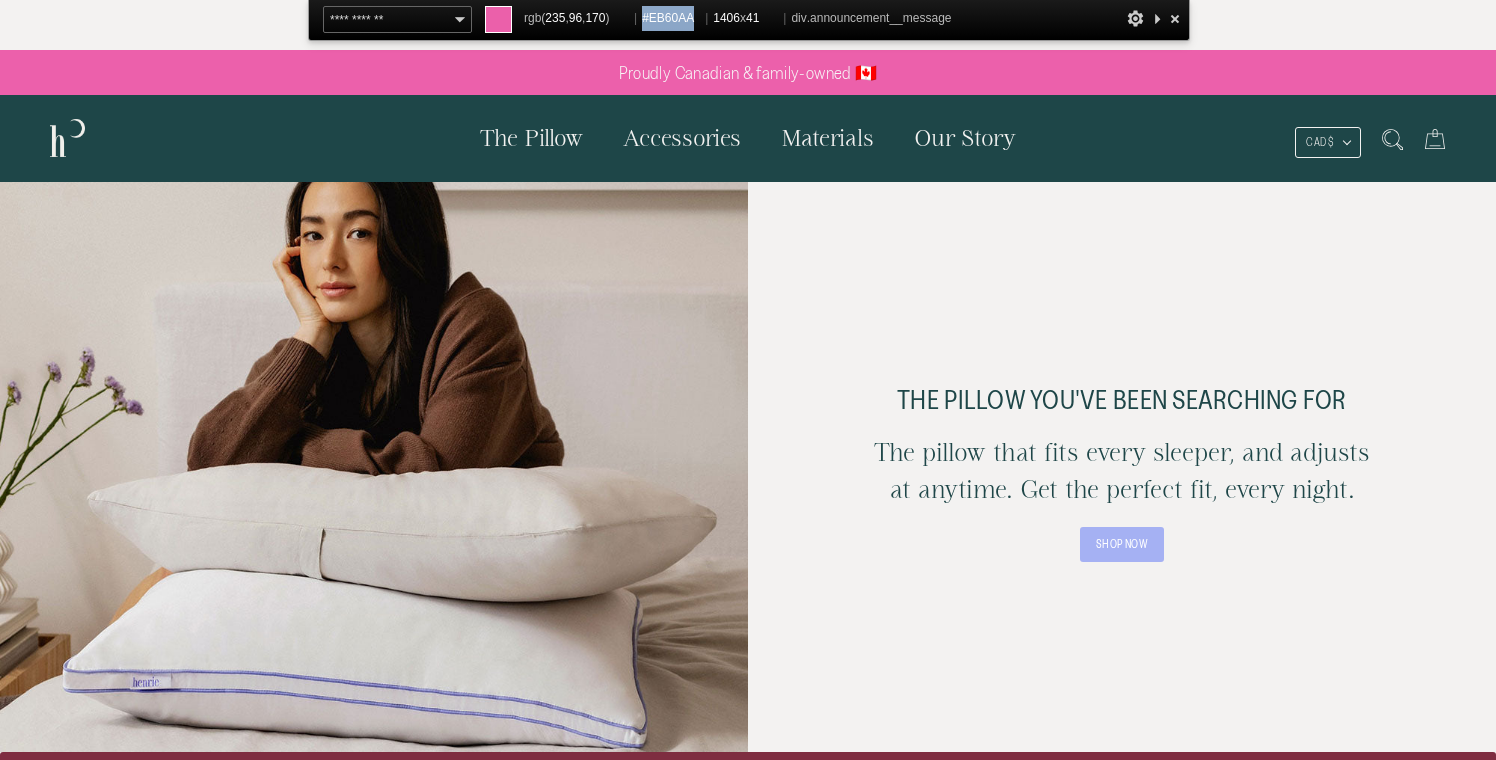 drag, startPoint x: 639, startPoint y: 23, endPoint x: 694, endPoint y: 25, distance: 55.03635 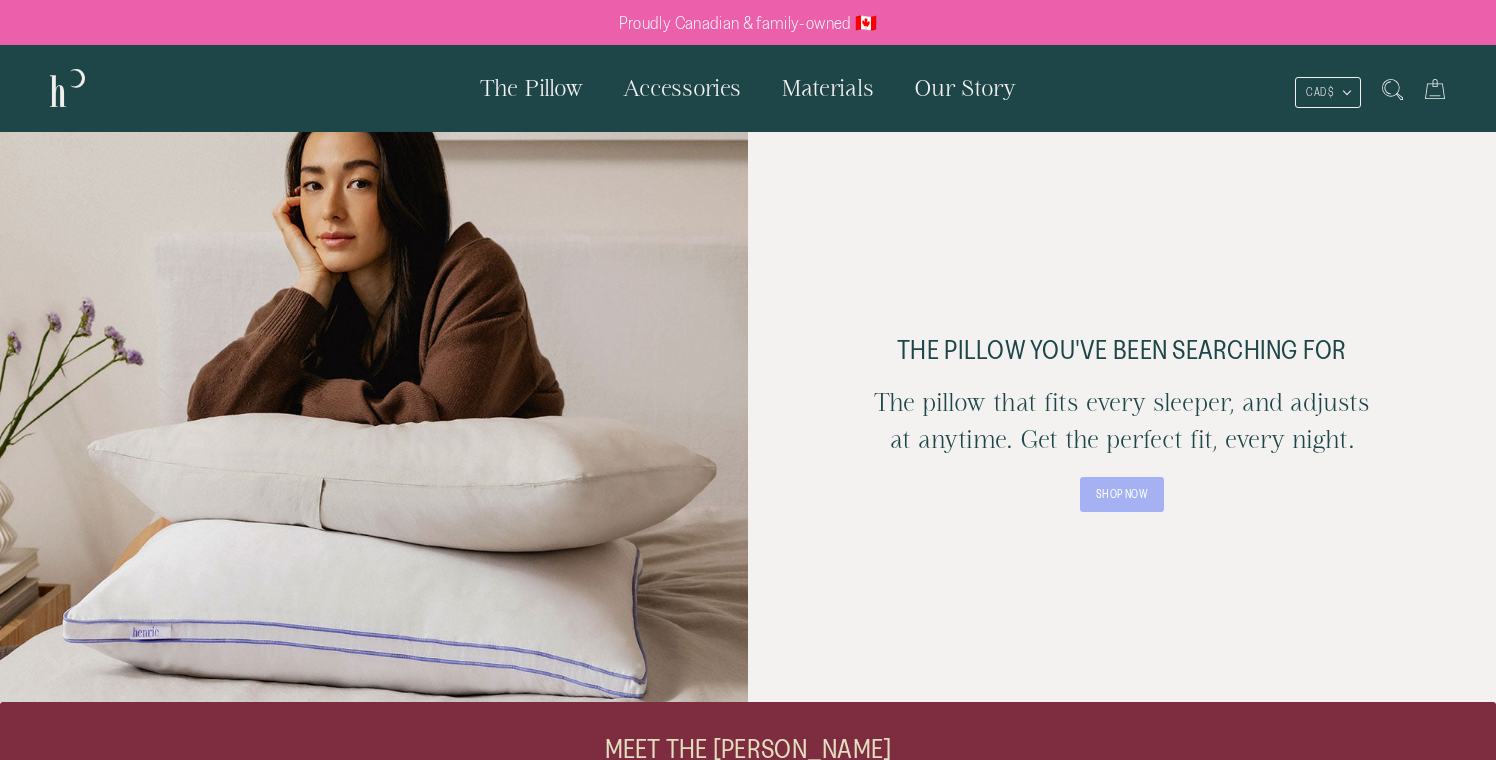 scroll, scrollTop: 0, scrollLeft: 0, axis: both 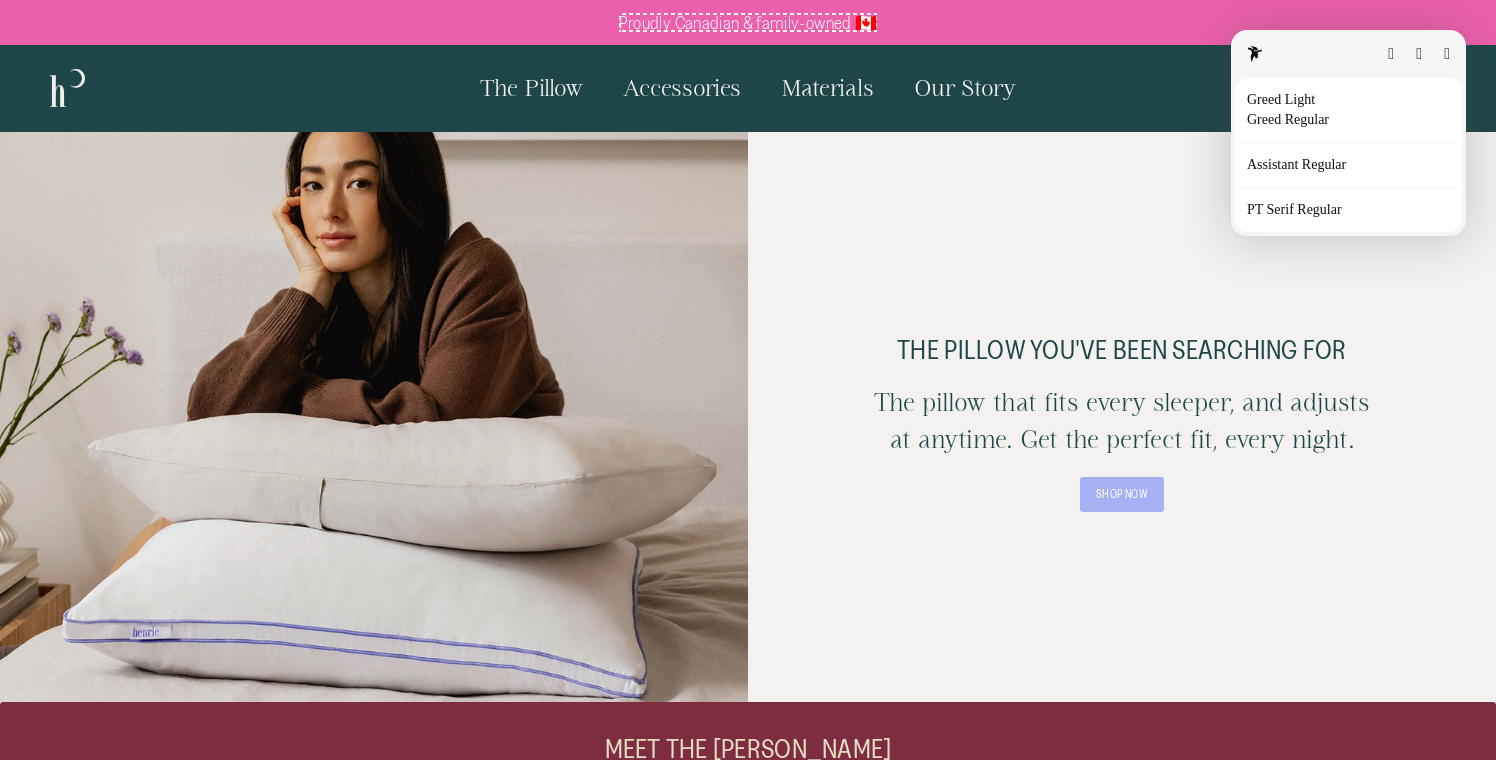 click on "Greed Light" at bounding box center [1285, 100] 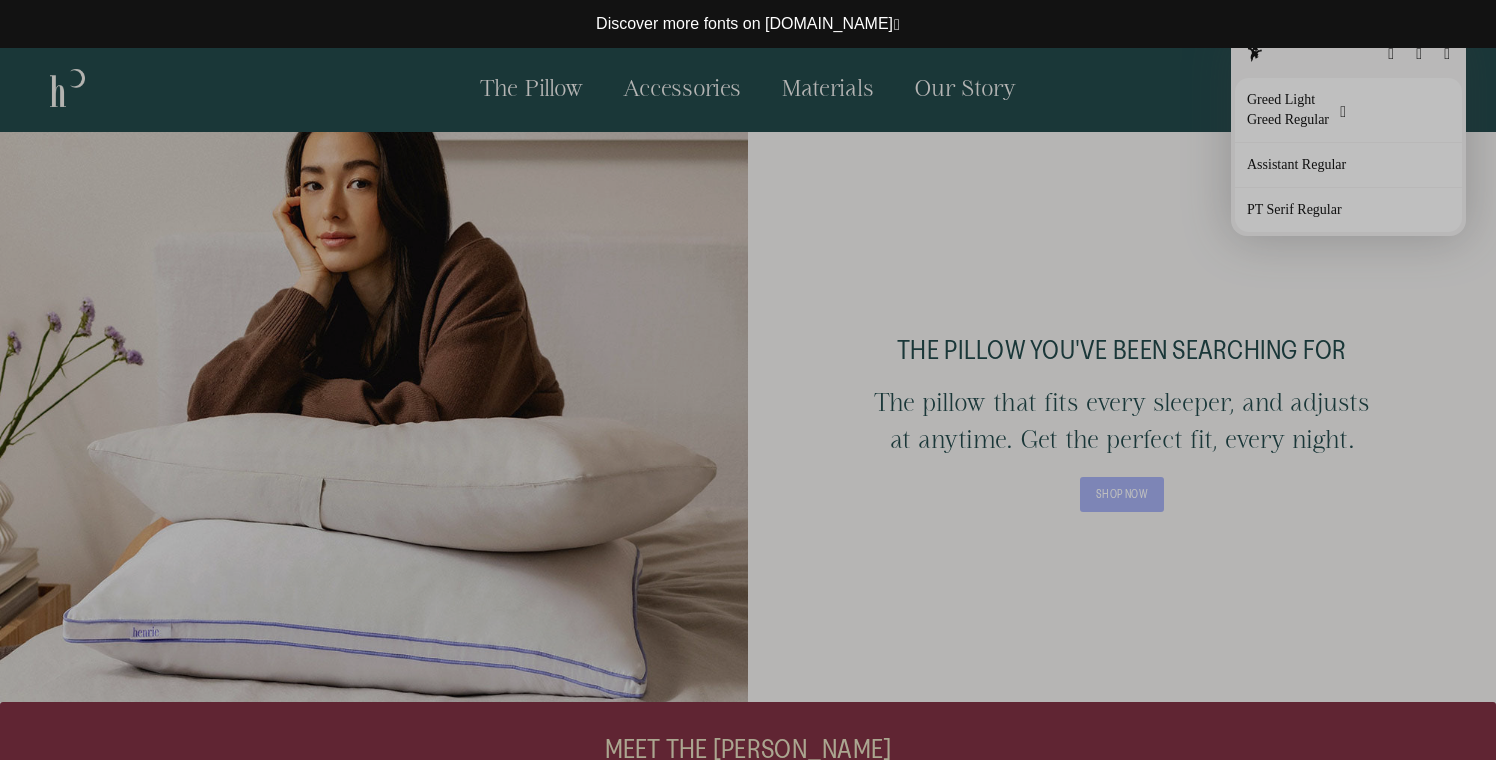 click at bounding box center [1343, 112] 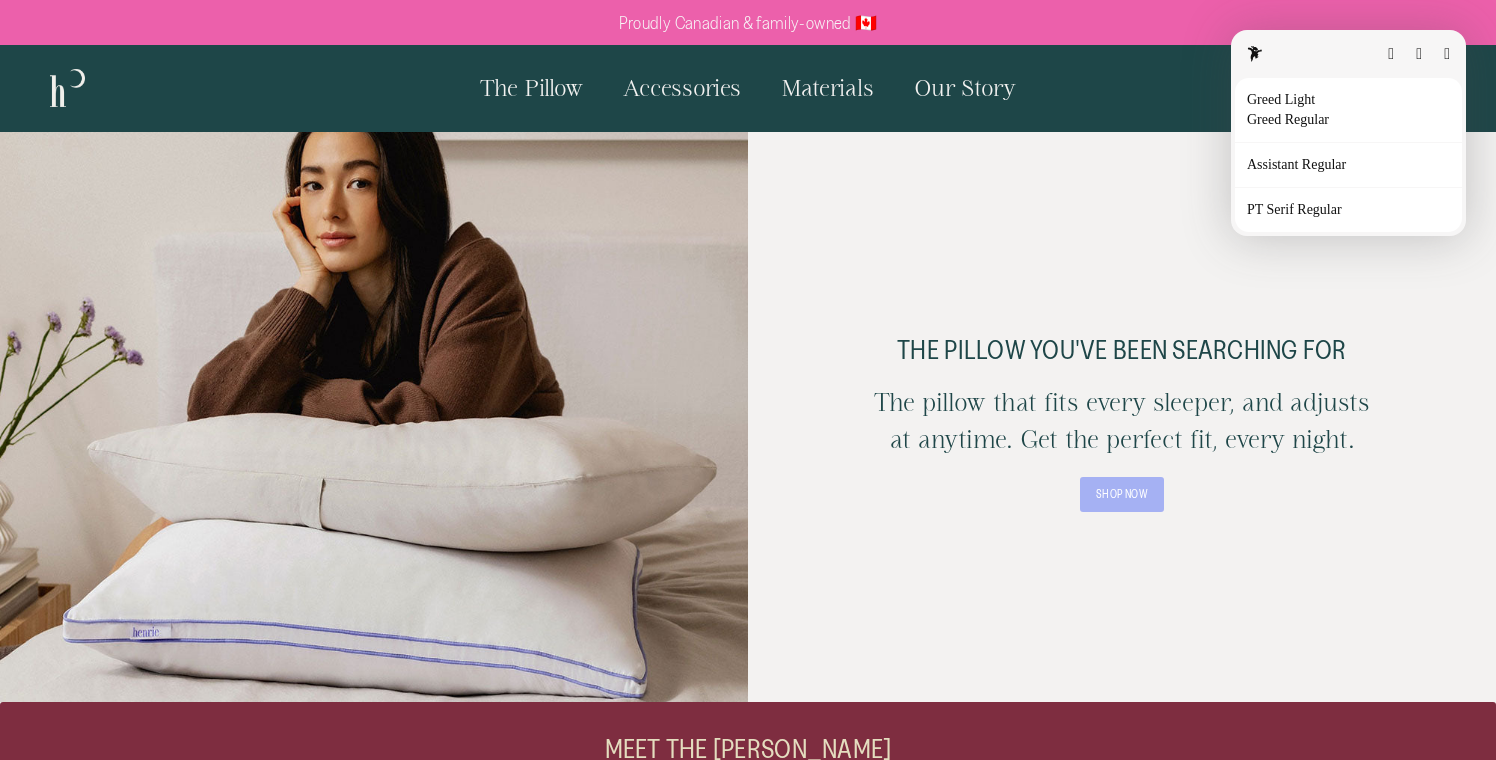 click at bounding box center (1447, 54) 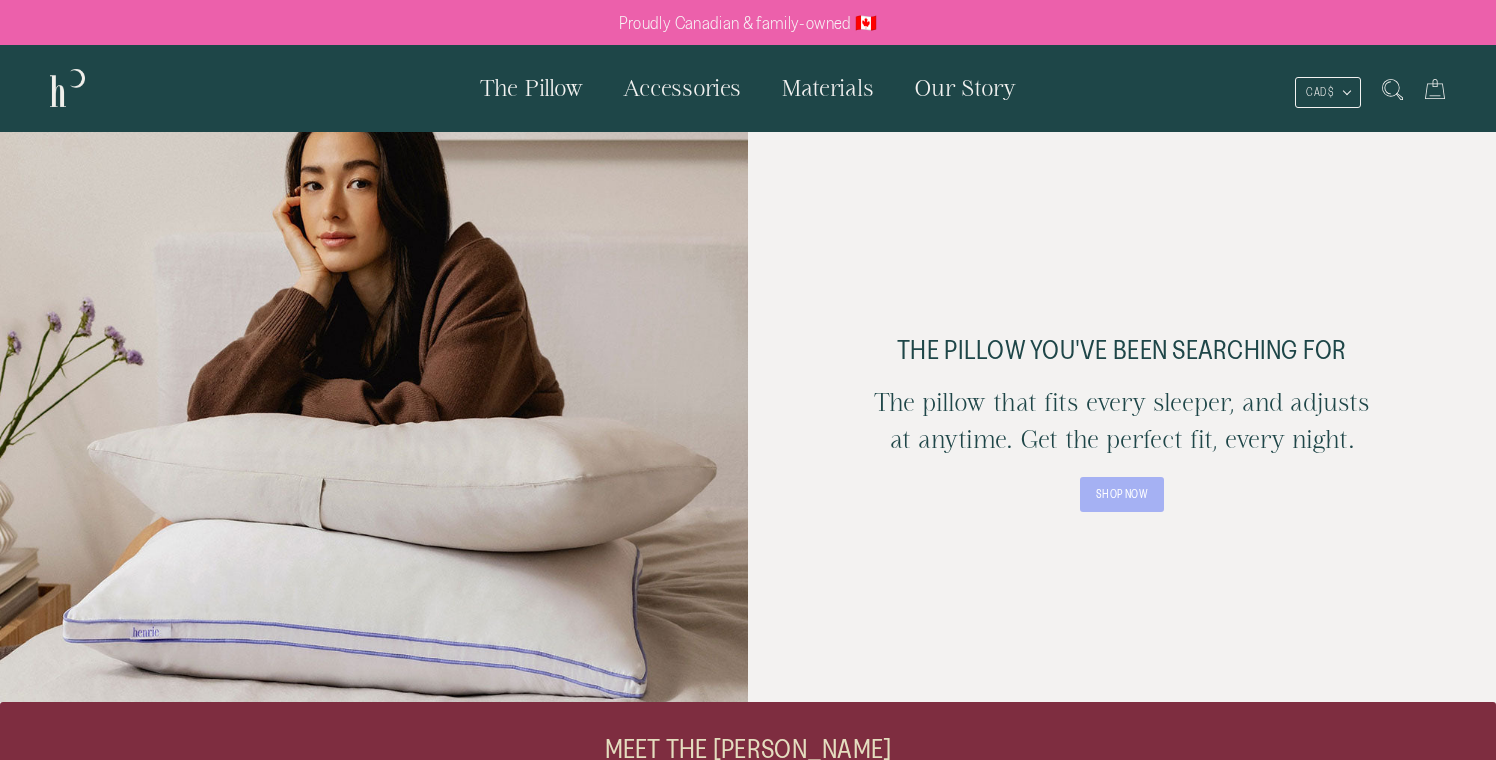 click on "Our Story" at bounding box center [965, 87] 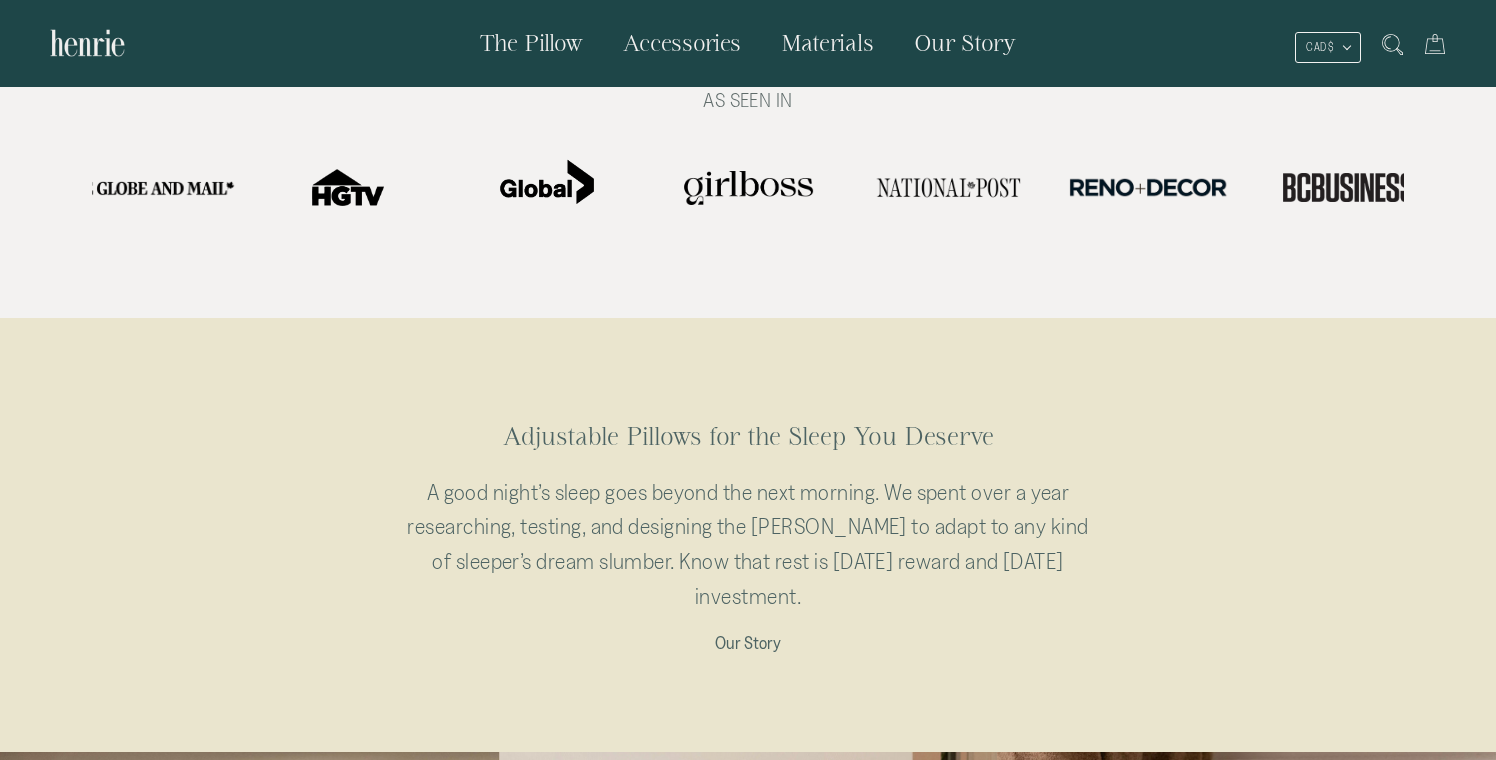 scroll, scrollTop: 868, scrollLeft: 0, axis: vertical 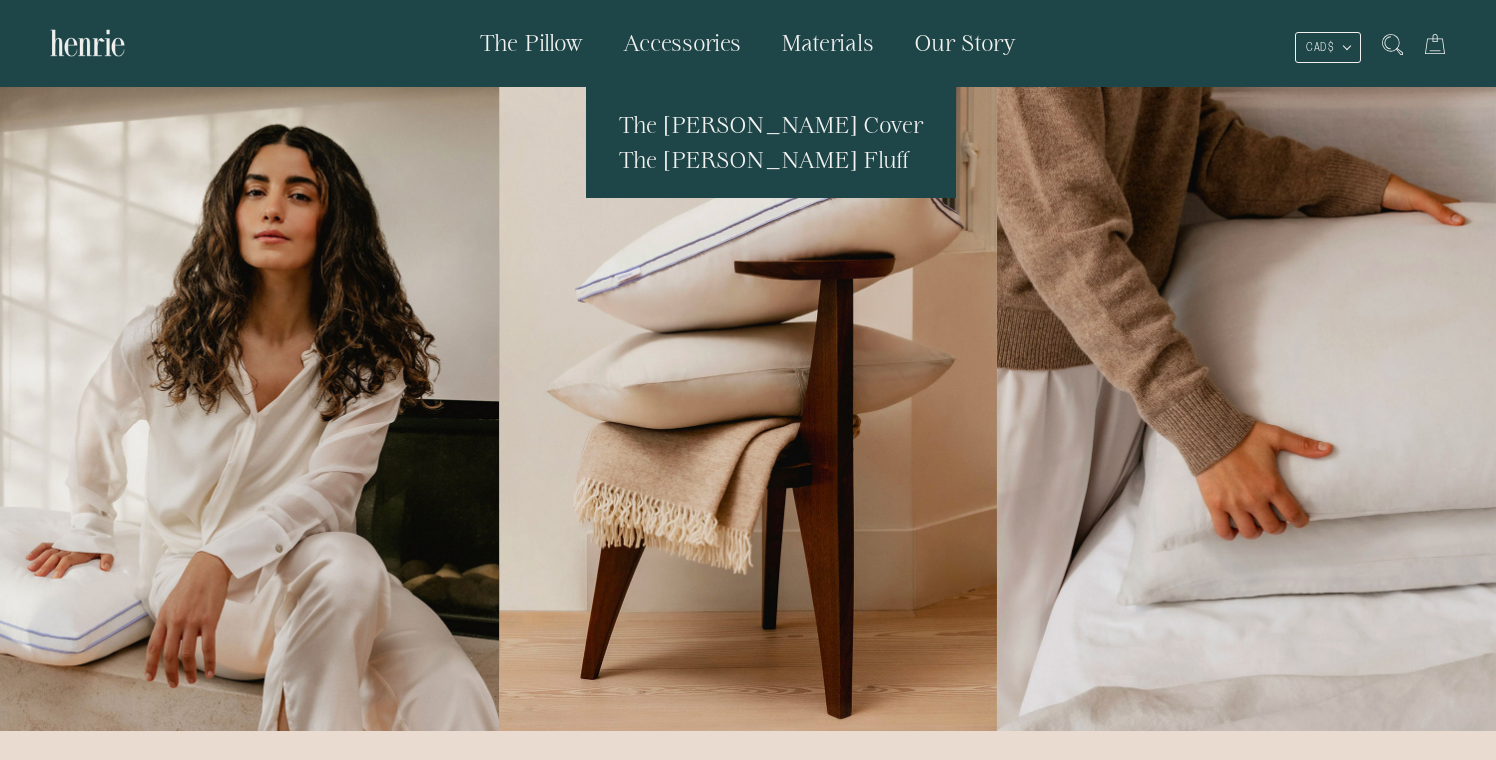 drag, startPoint x: 733, startPoint y: 357, endPoint x: 717, endPoint y: 72, distance: 285.44876 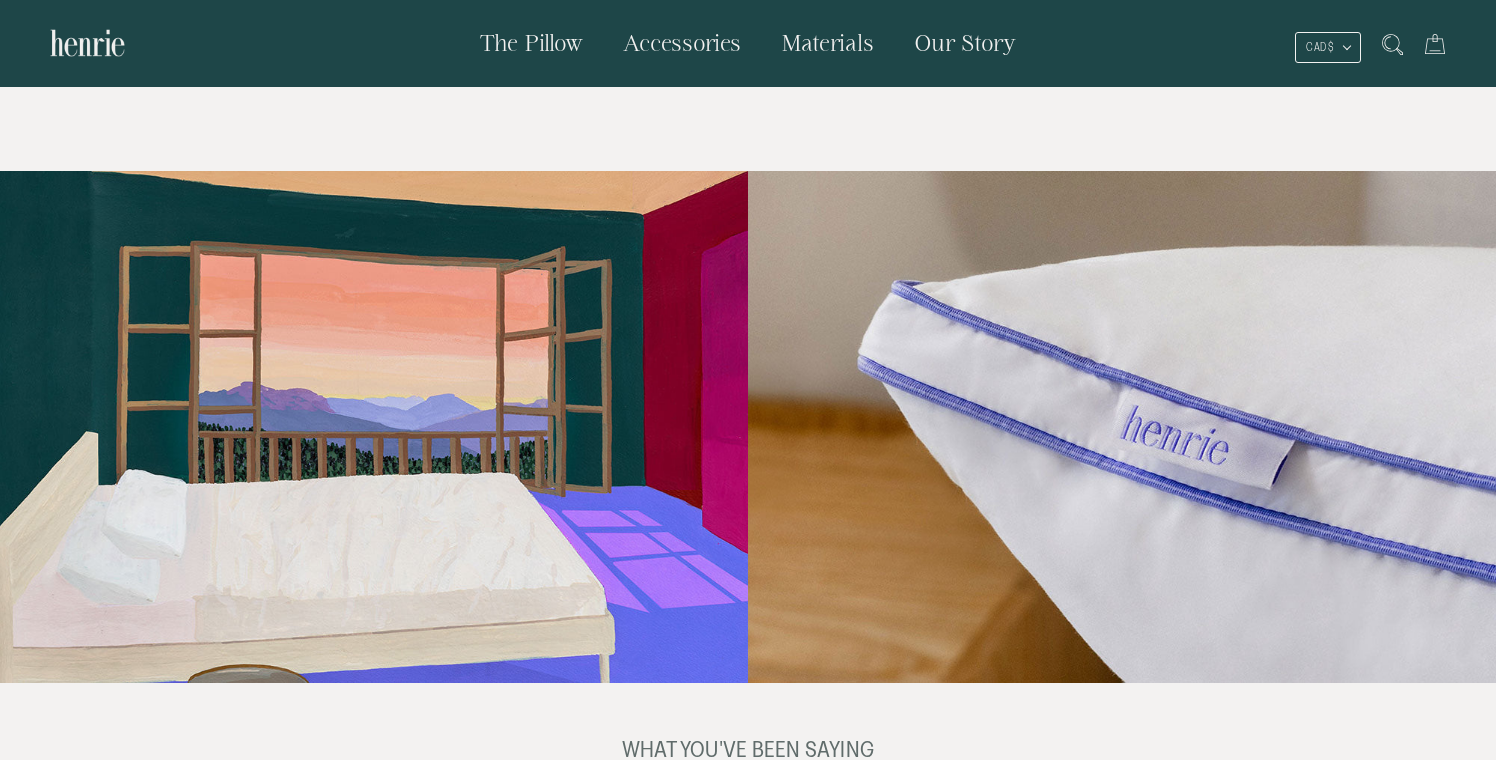 scroll, scrollTop: 2981, scrollLeft: 0, axis: vertical 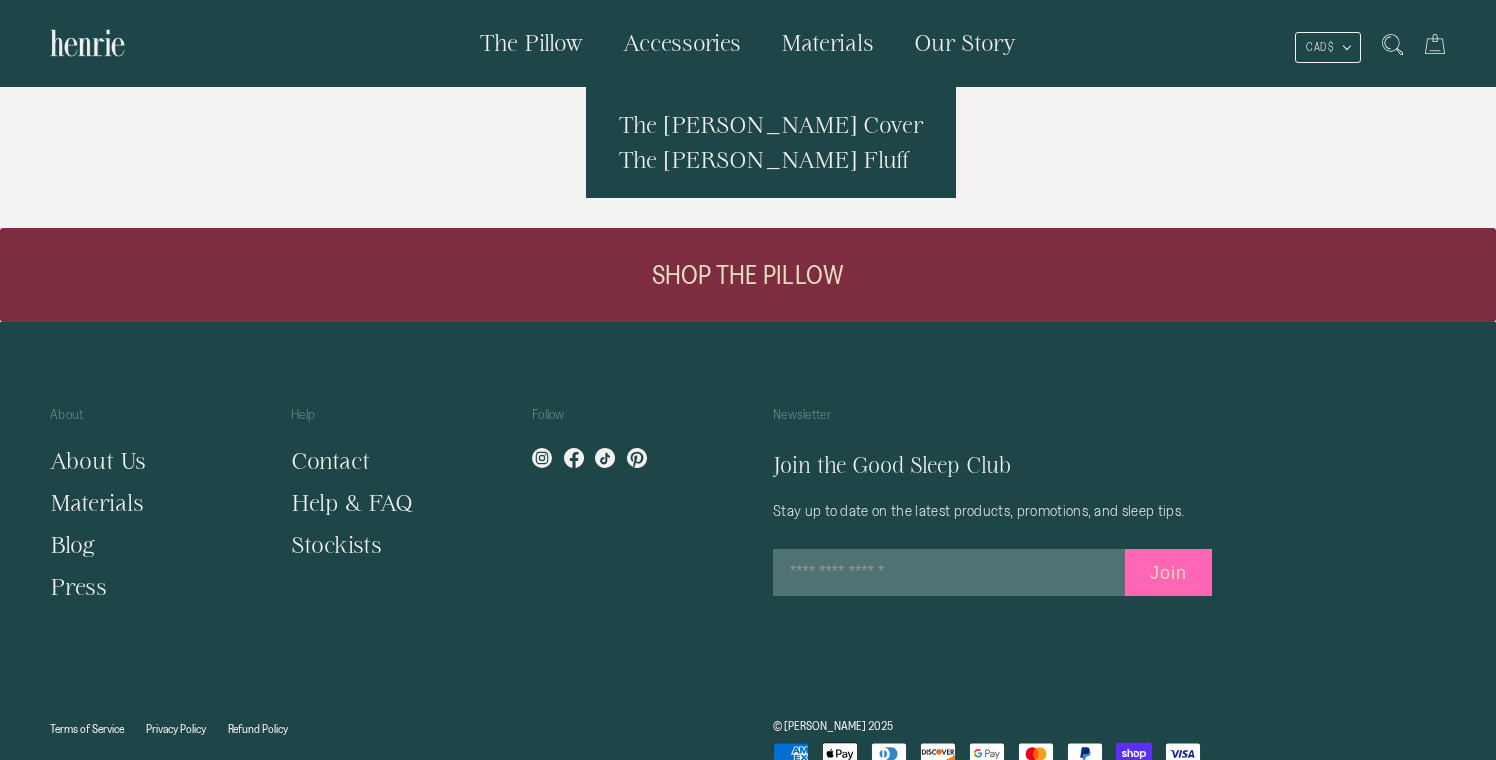 click on "Accessories" at bounding box center [682, 42] 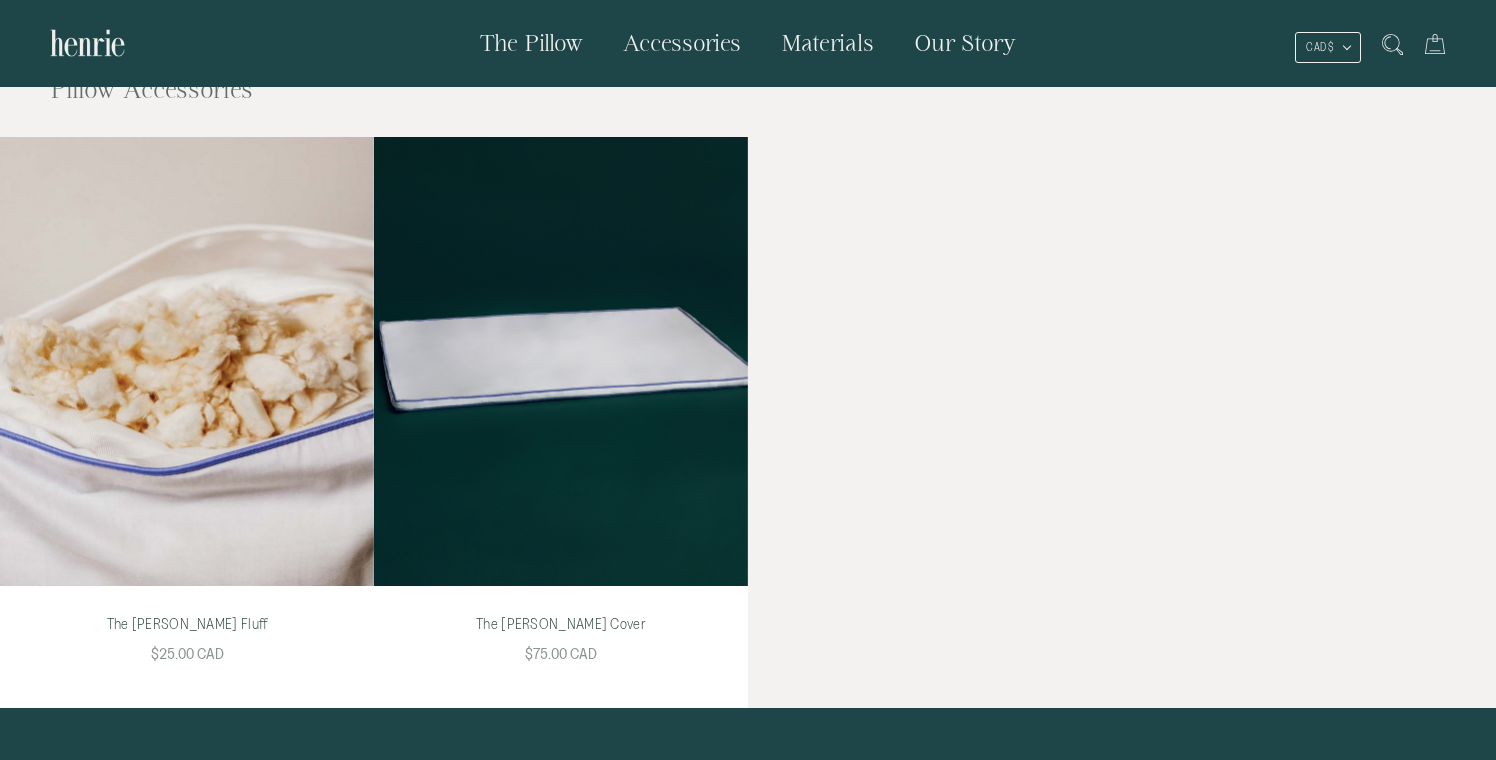 scroll, scrollTop: 0, scrollLeft: 0, axis: both 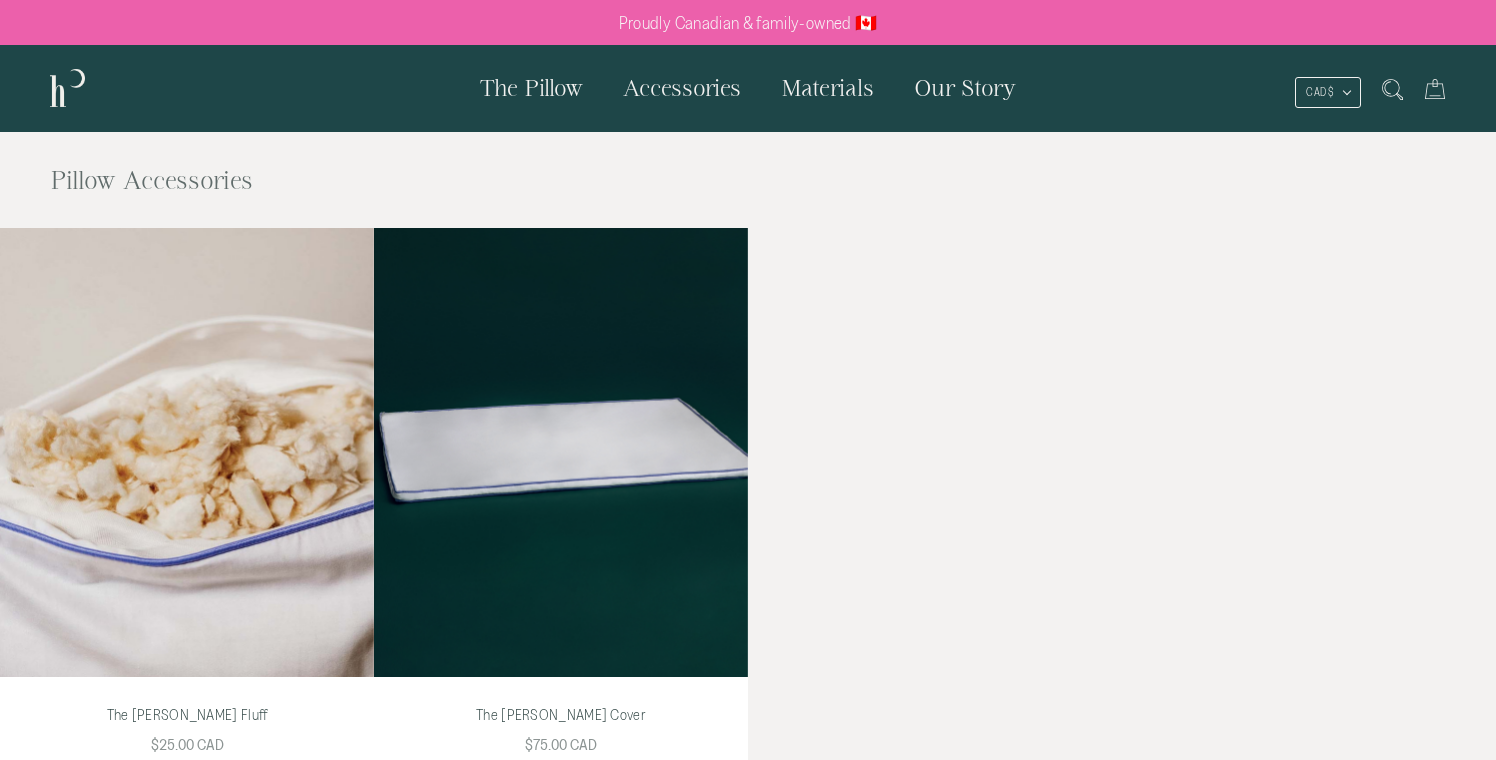 click on "Our Story" at bounding box center (965, 87) 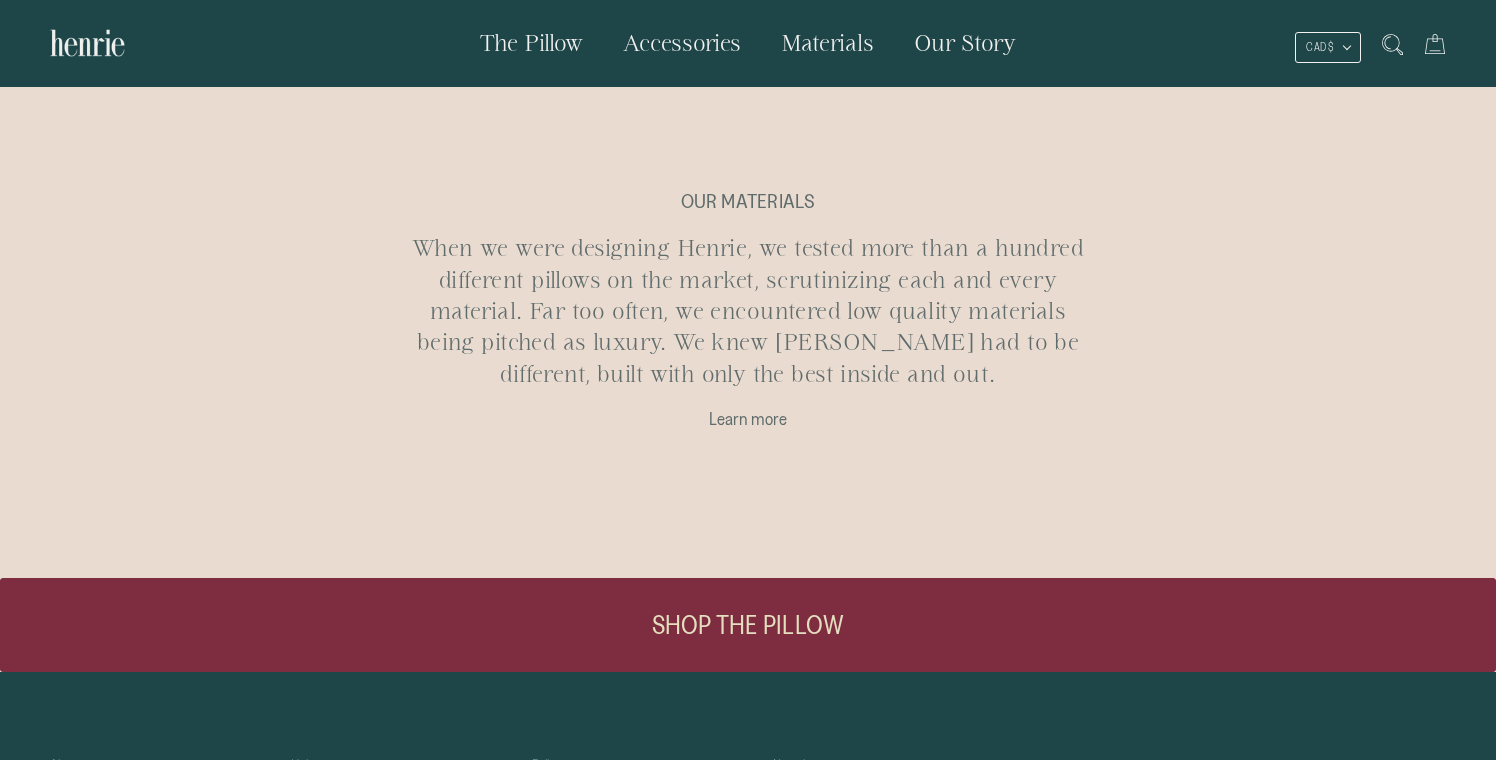 scroll, scrollTop: 1148, scrollLeft: 0, axis: vertical 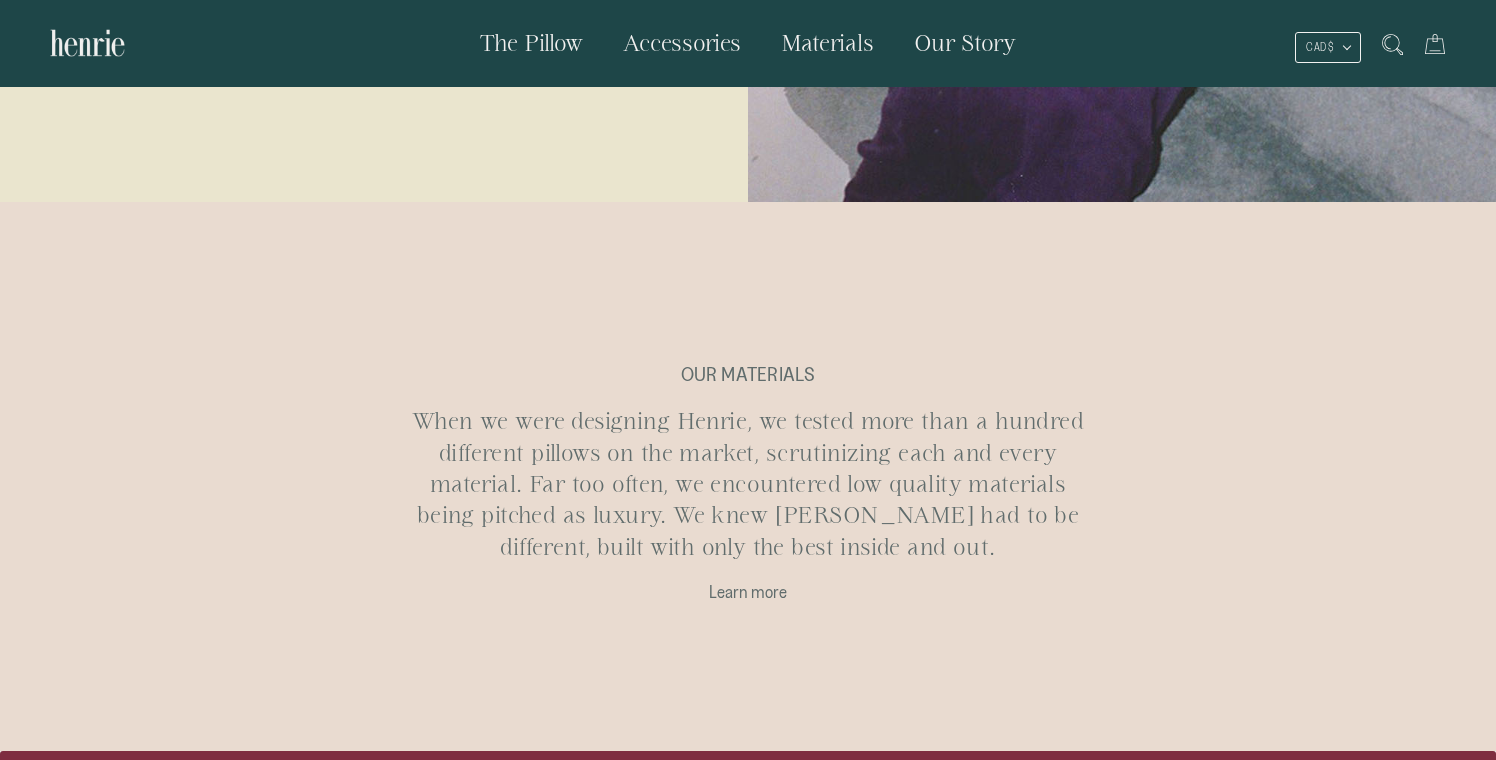 click on "Materials" at bounding box center (827, 42) 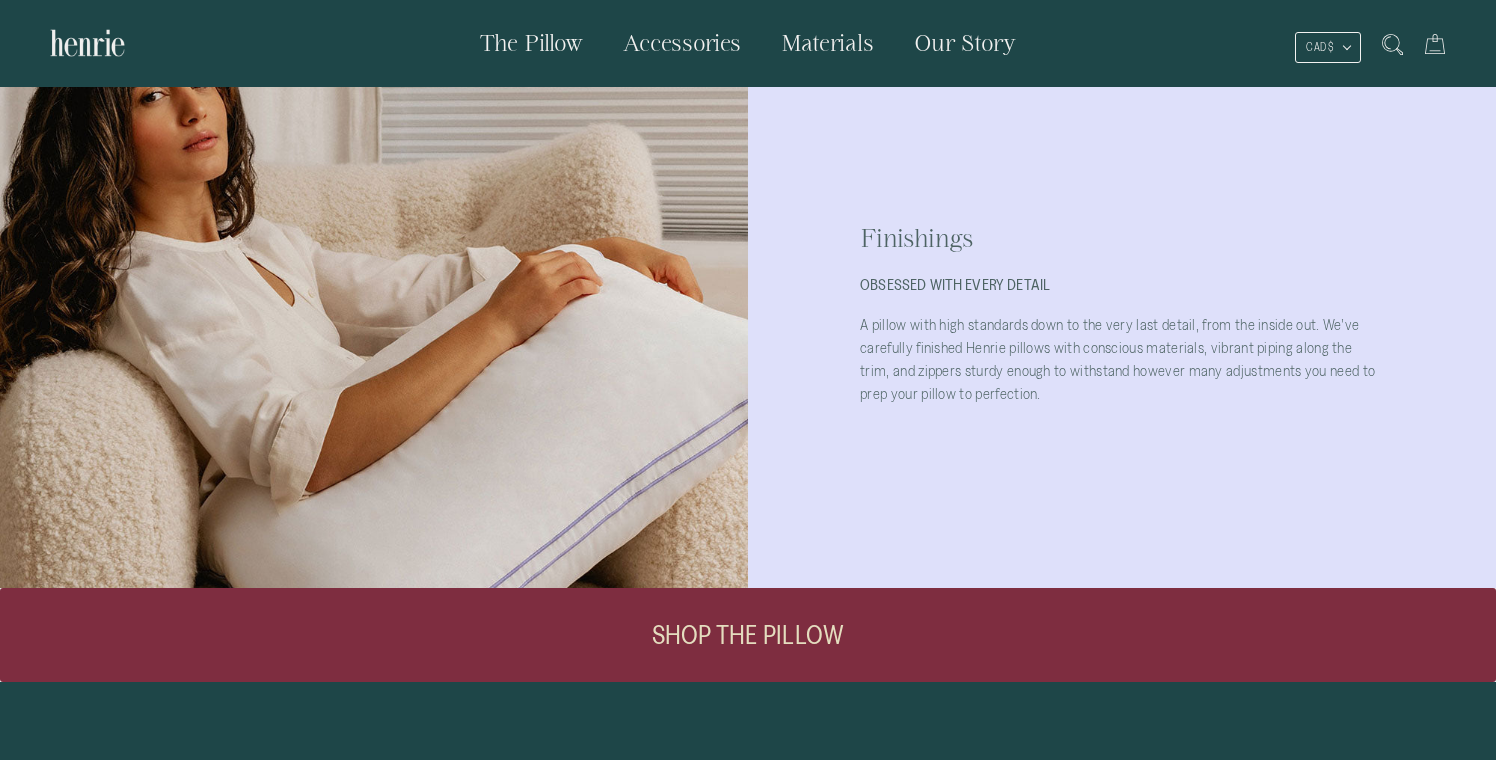 scroll, scrollTop: 2226, scrollLeft: 0, axis: vertical 